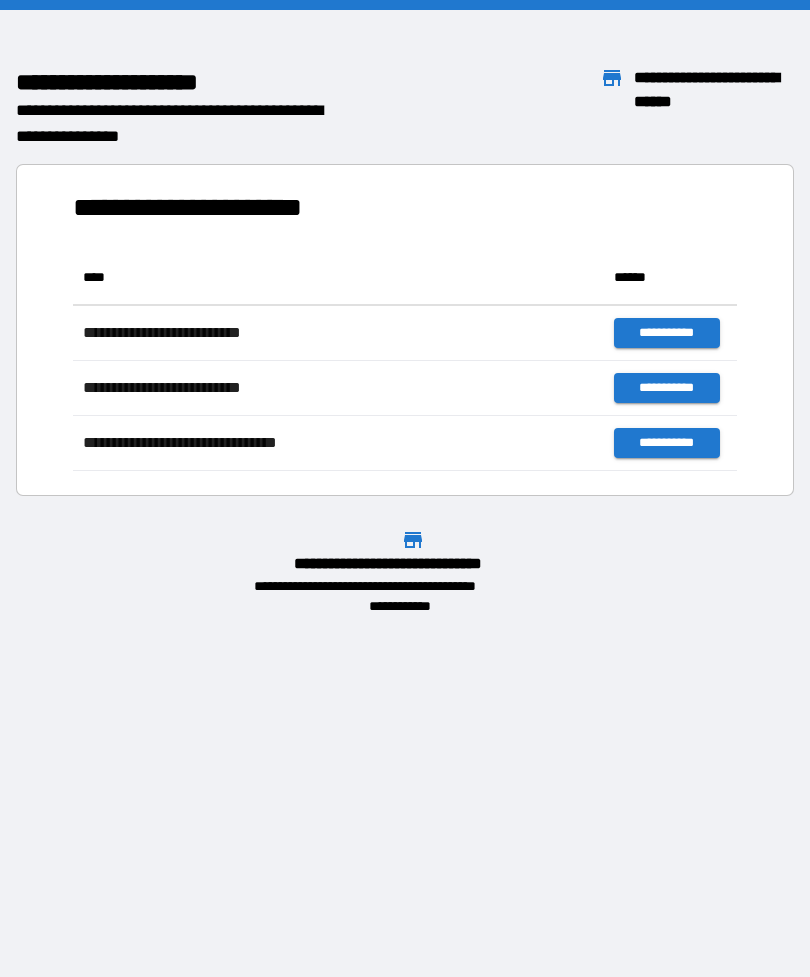 scroll, scrollTop: 0, scrollLeft: 0, axis: both 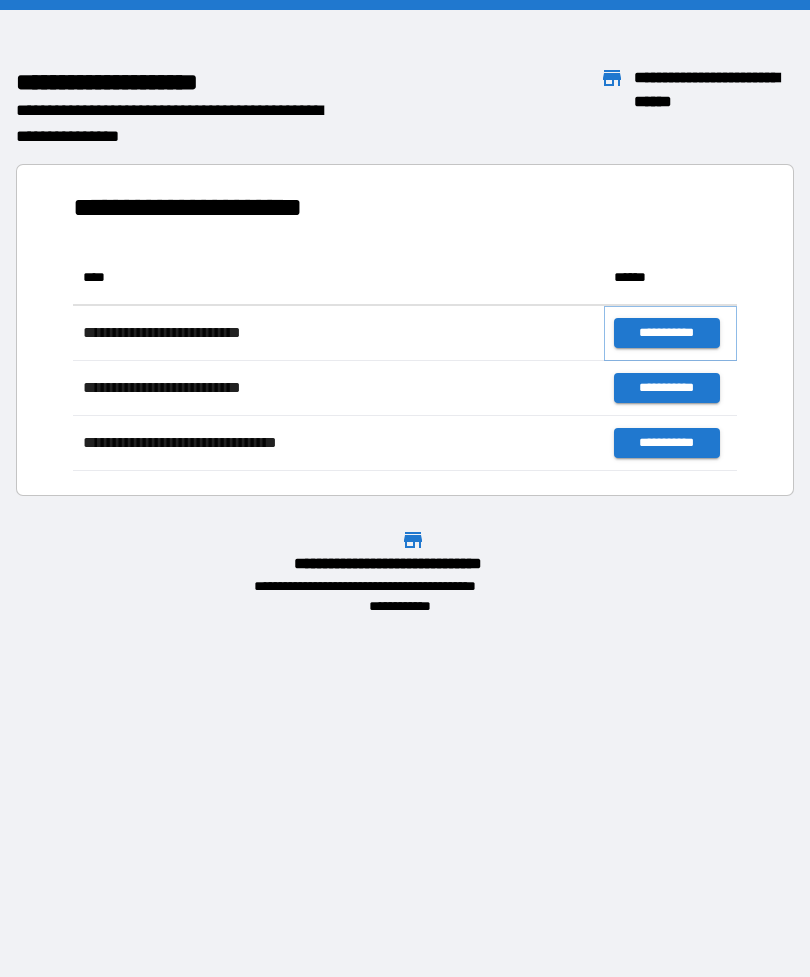 click on "**********" at bounding box center [666, 333] 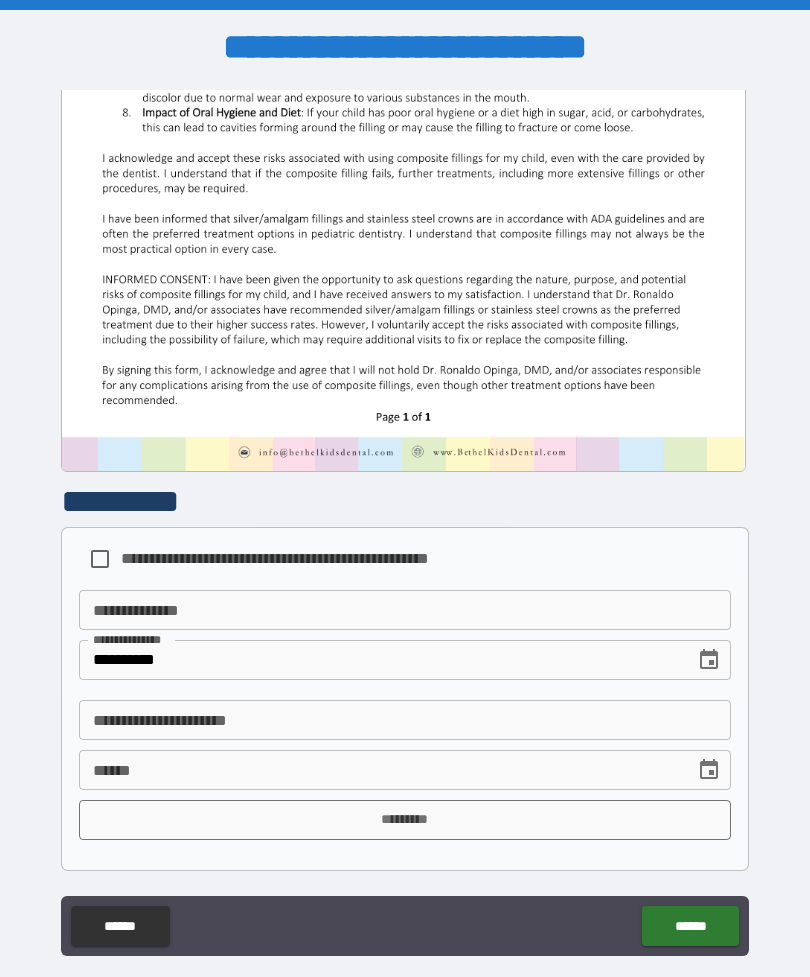 scroll, scrollTop: 535, scrollLeft: 0, axis: vertical 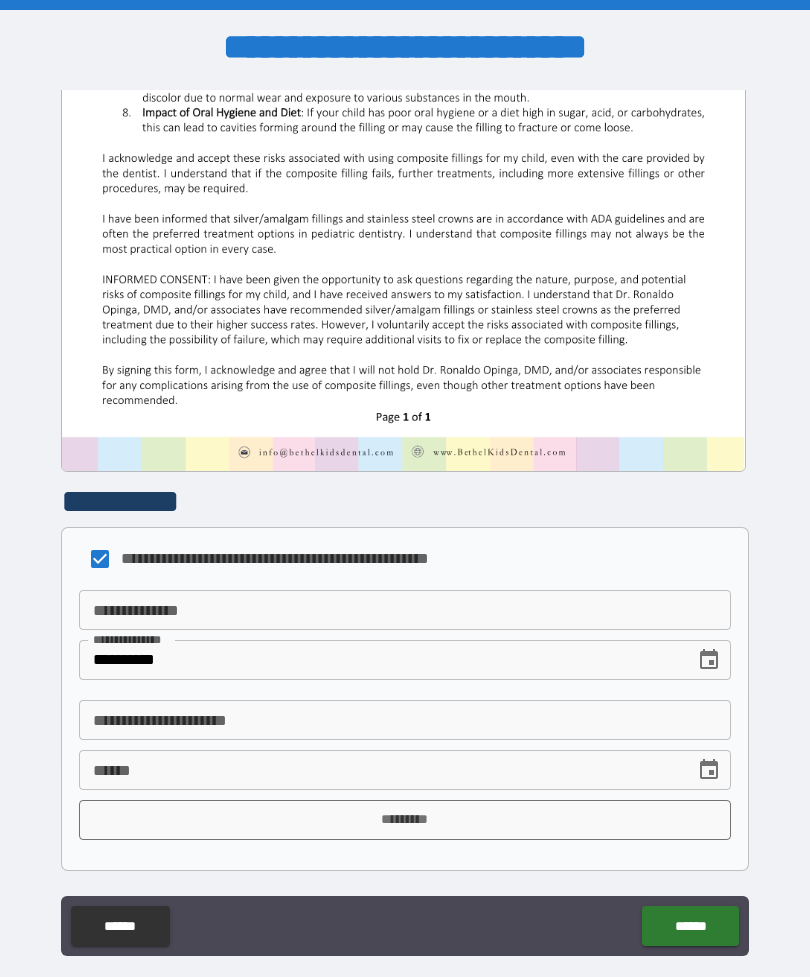 click on "**********" at bounding box center [405, 720] 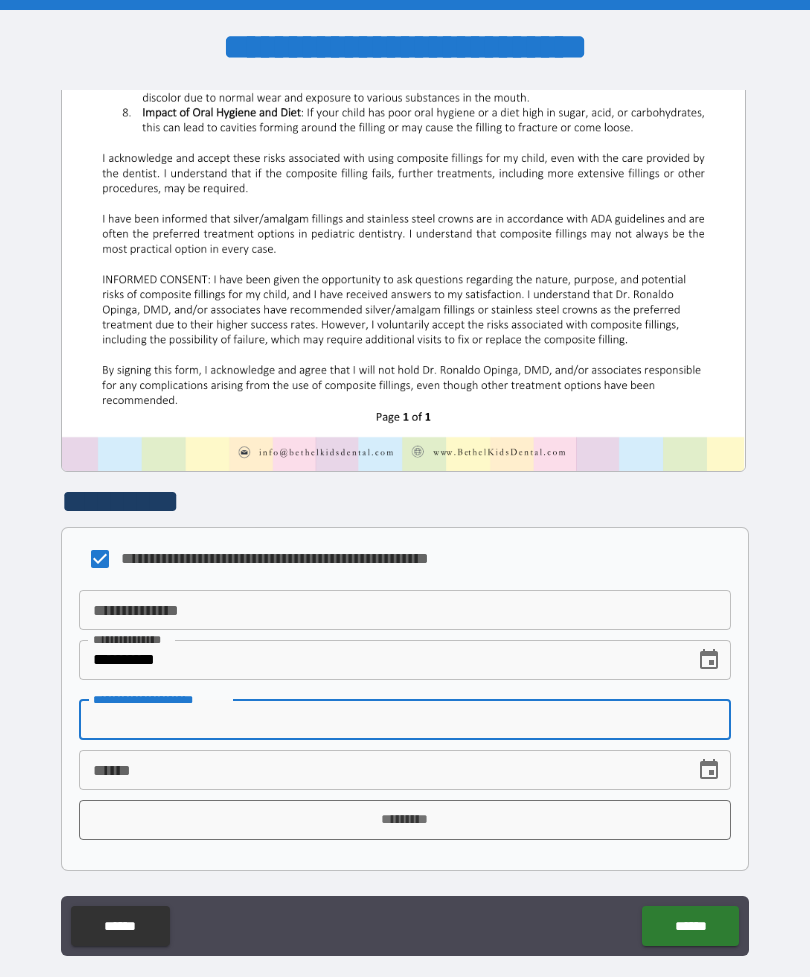 scroll, scrollTop: 64, scrollLeft: 0, axis: vertical 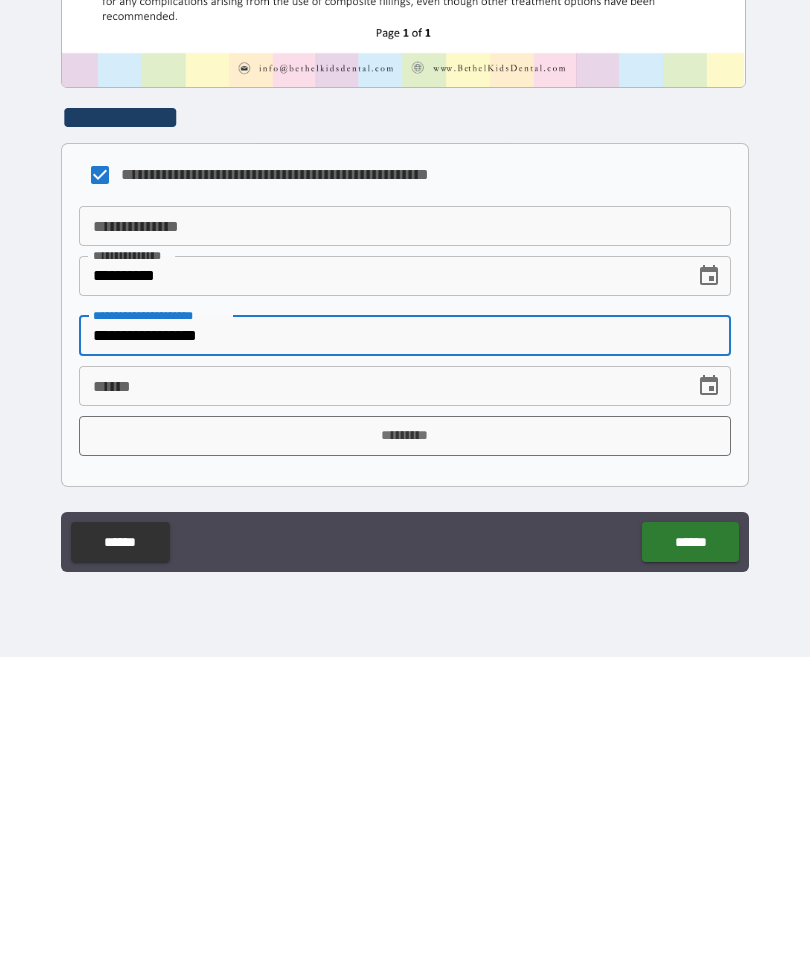 type on "**********" 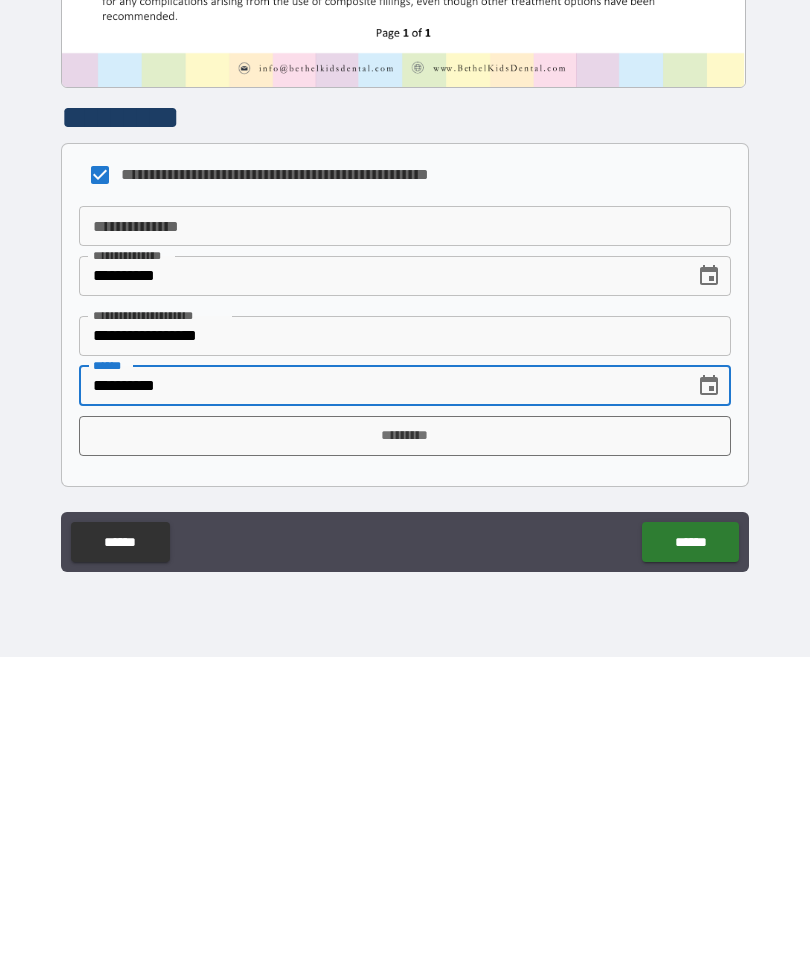 click on "**********" at bounding box center (380, 706) 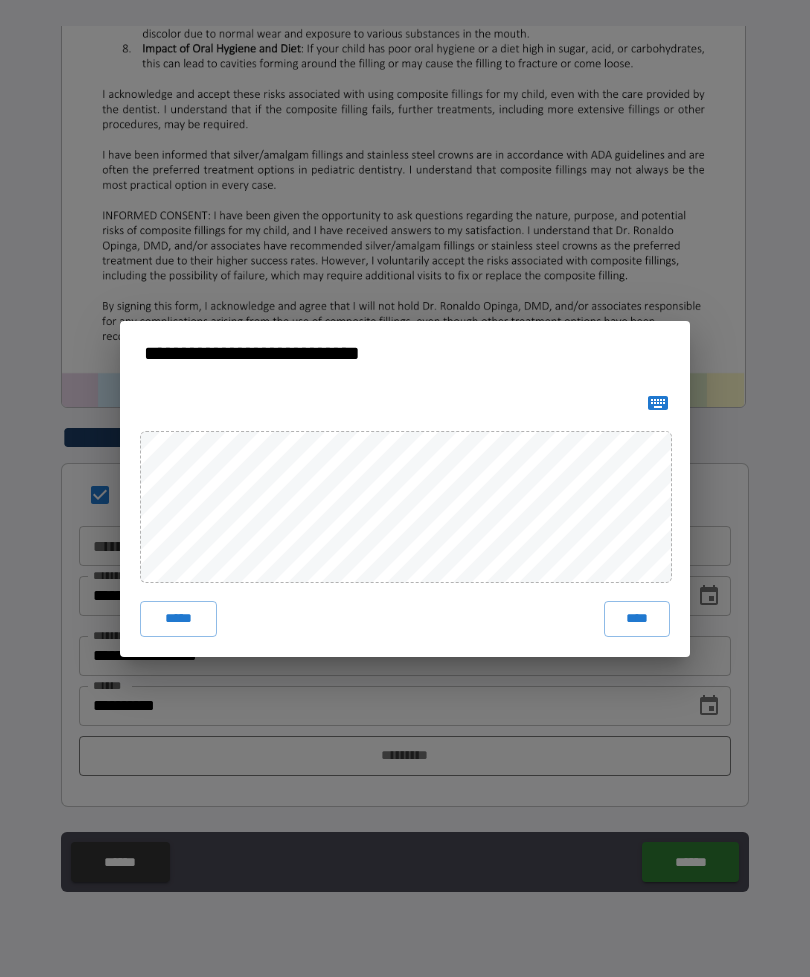 click on "****" at bounding box center (637, 619) 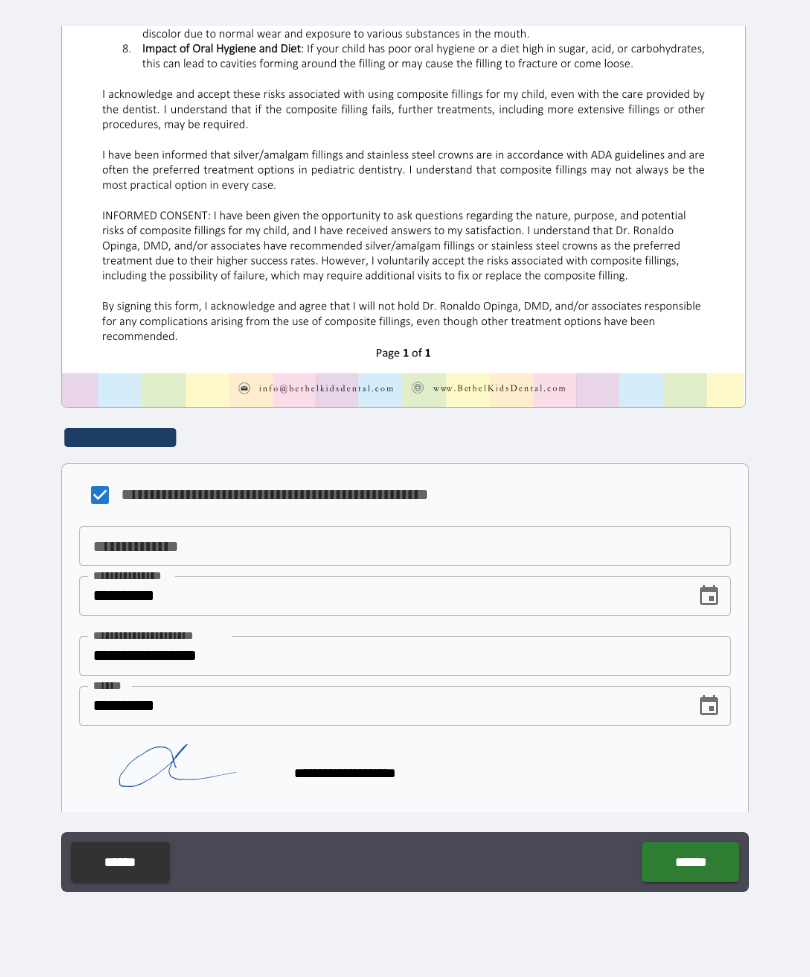 scroll, scrollTop: 525, scrollLeft: 0, axis: vertical 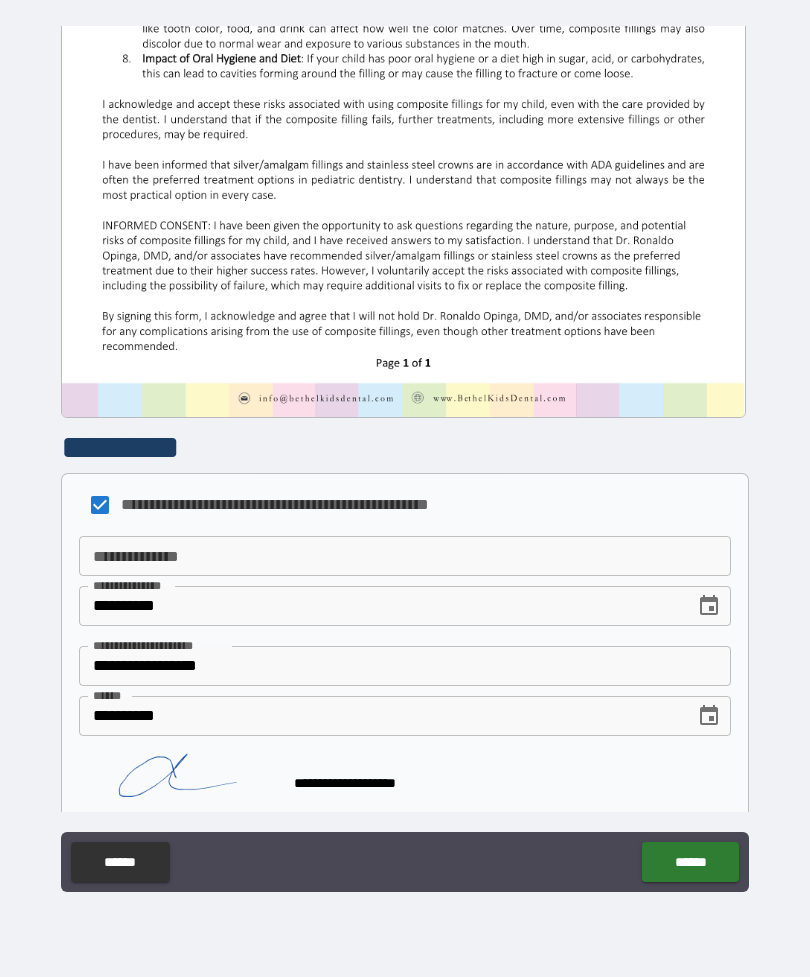 click on "******" at bounding box center (690, 862) 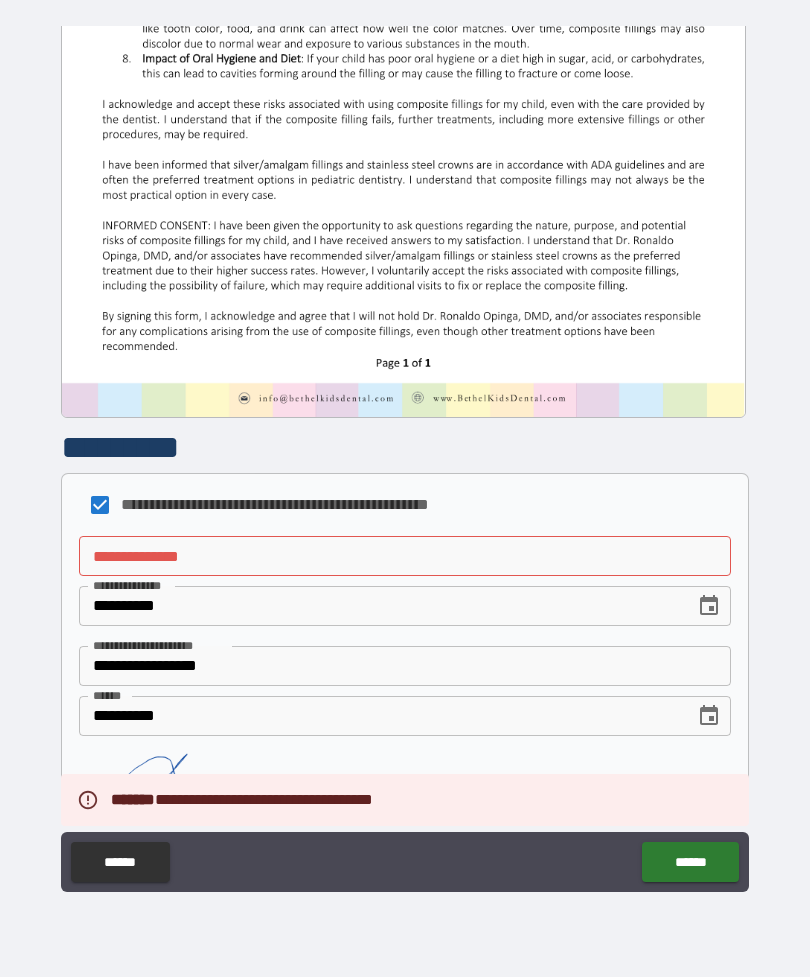 click on "[FIRST] [LAST]" at bounding box center (405, 556) 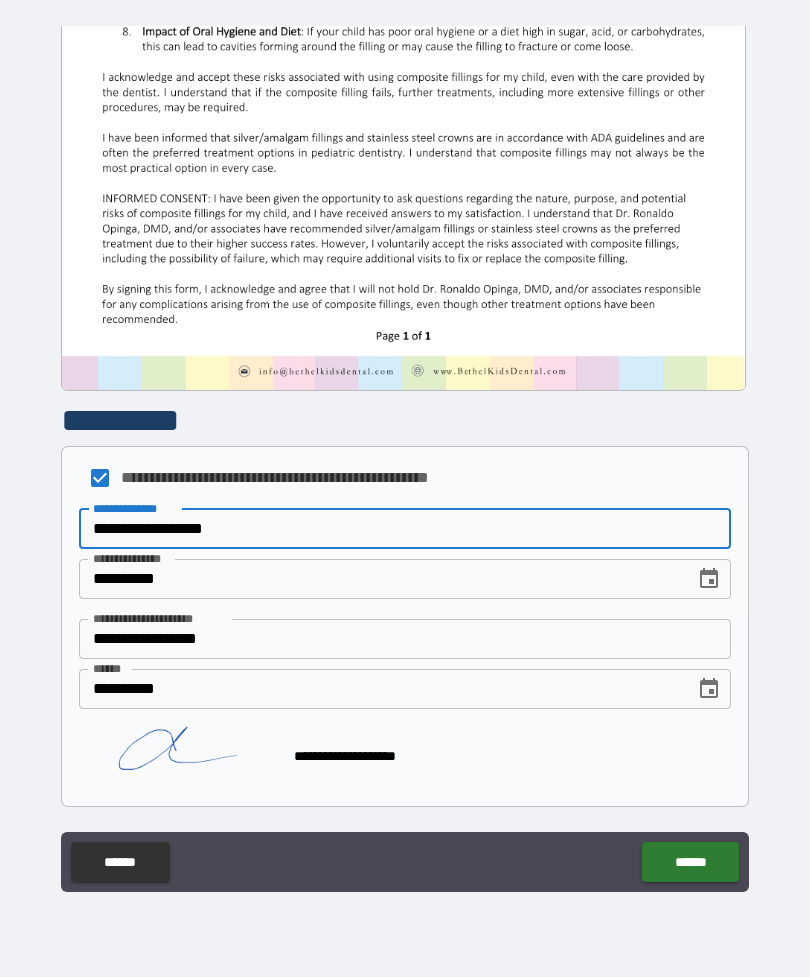 scroll, scrollTop: 552, scrollLeft: 0, axis: vertical 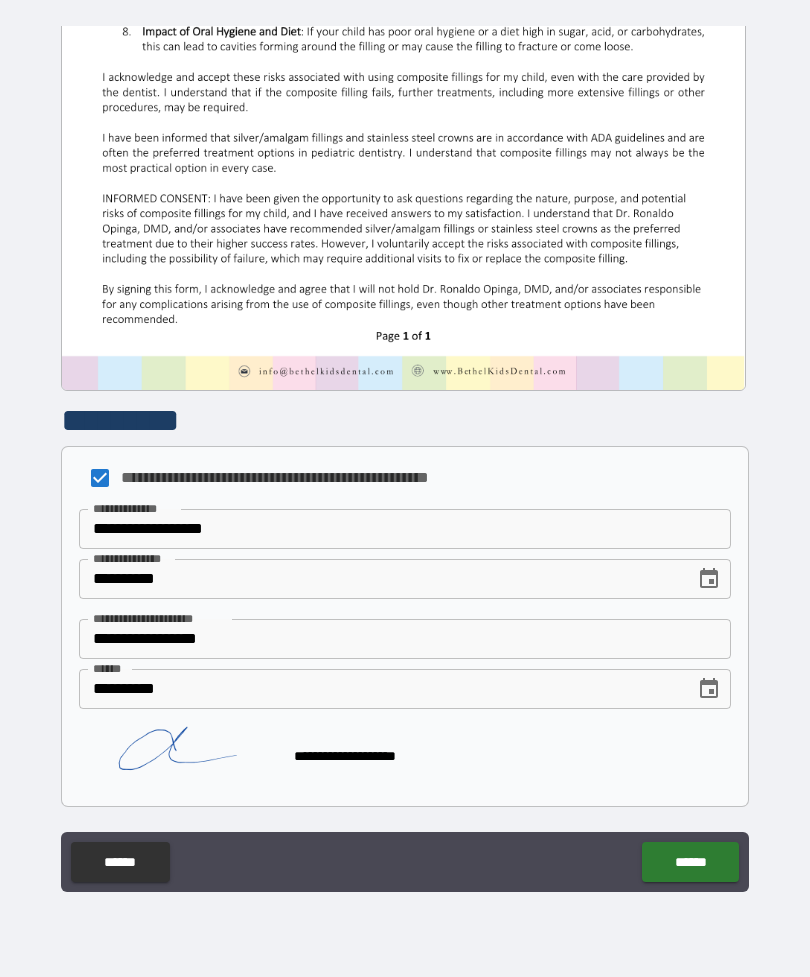 click on "******" at bounding box center [690, 862] 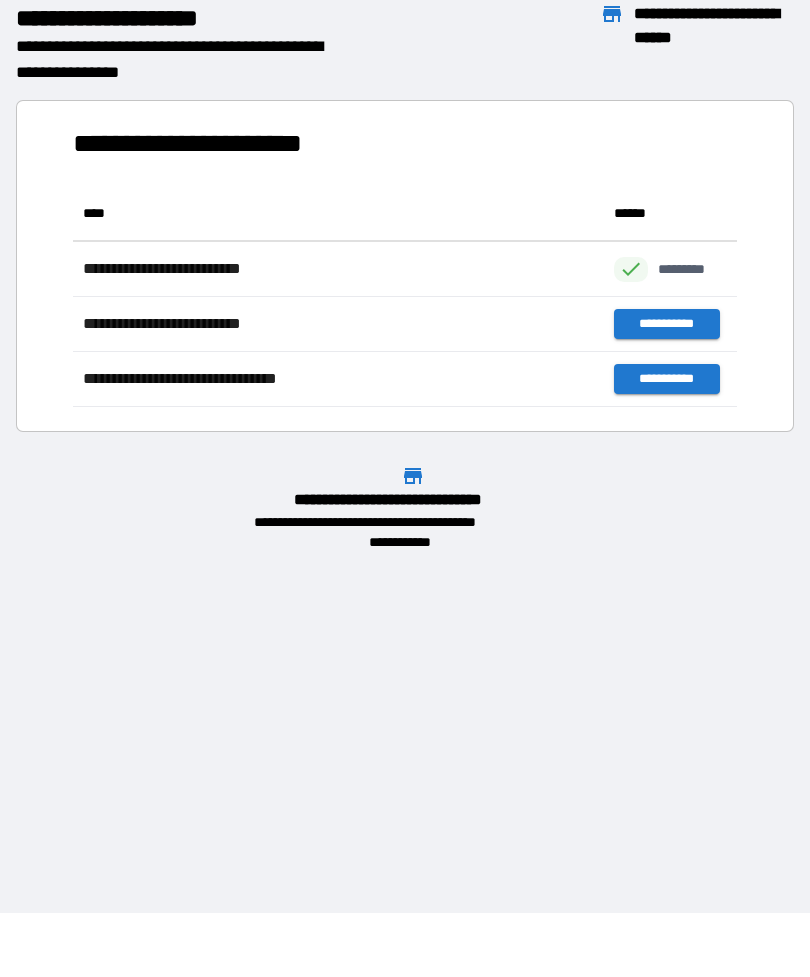 scroll, scrollTop: 1, scrollLeft: 1, axis: both 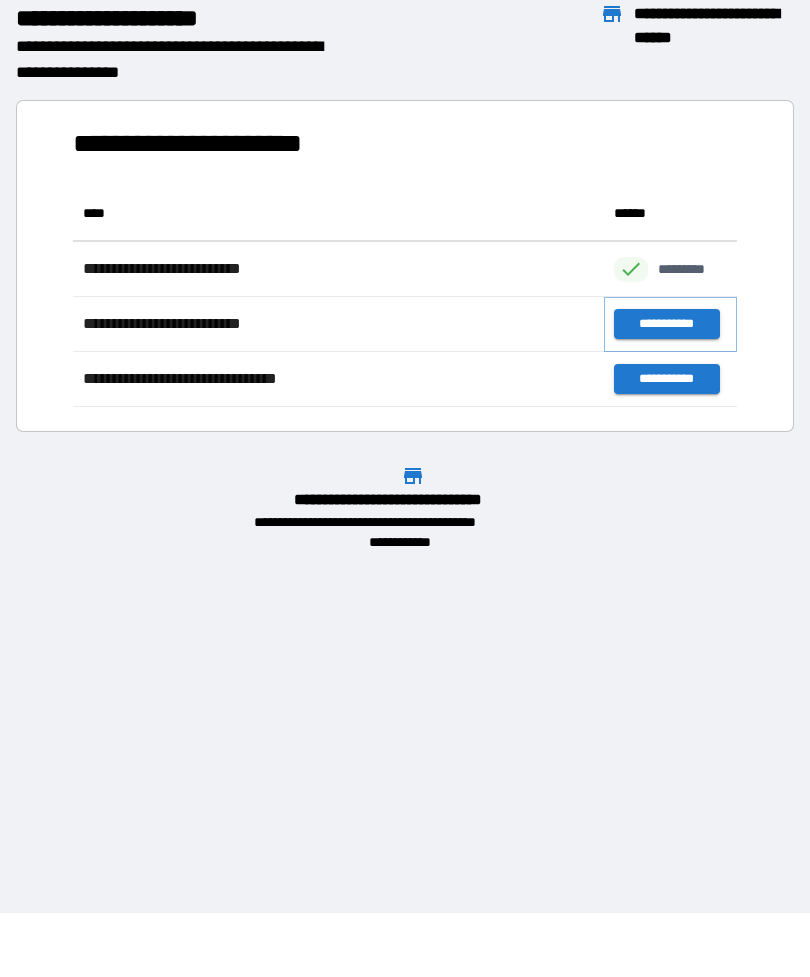 click on "**********" at bounding box center (666, 324) 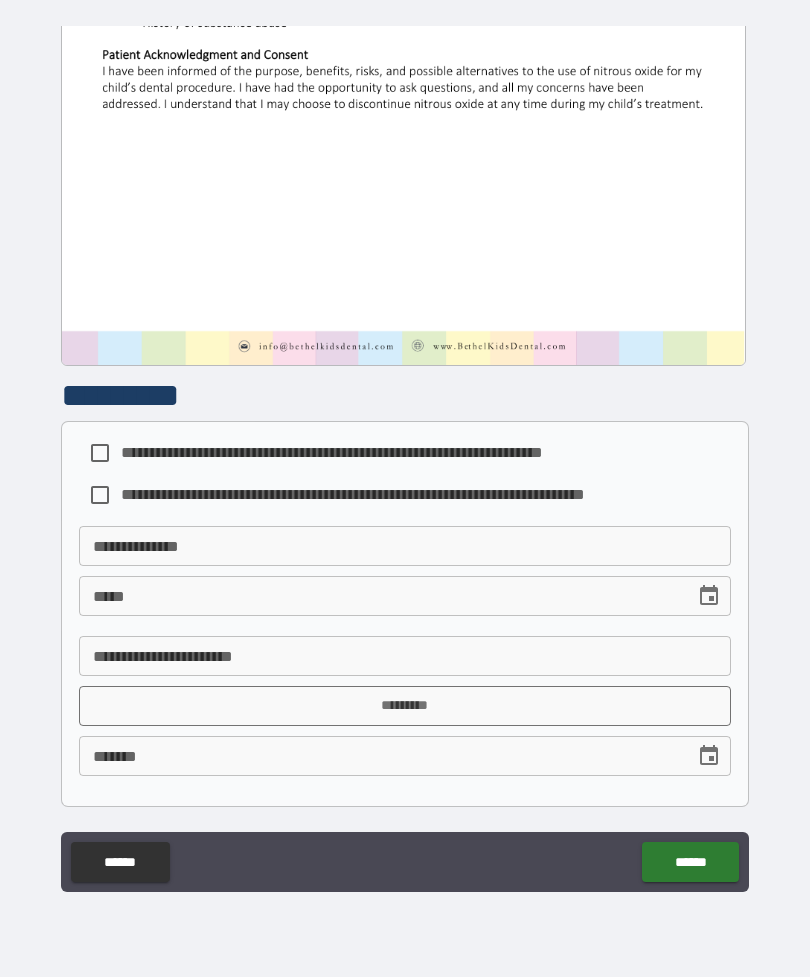 scroll, scrollTop: 577, scrollLeft: 0, axis: vertical 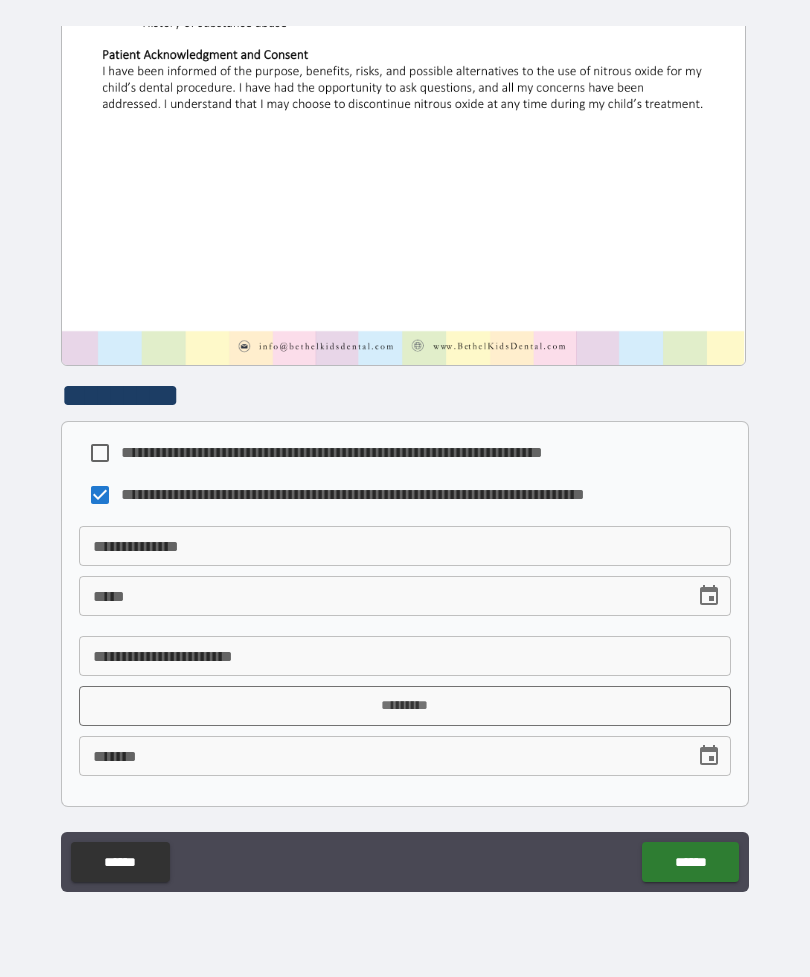click on "[FIRST] [LAST]" at bounding box center [405, 546] 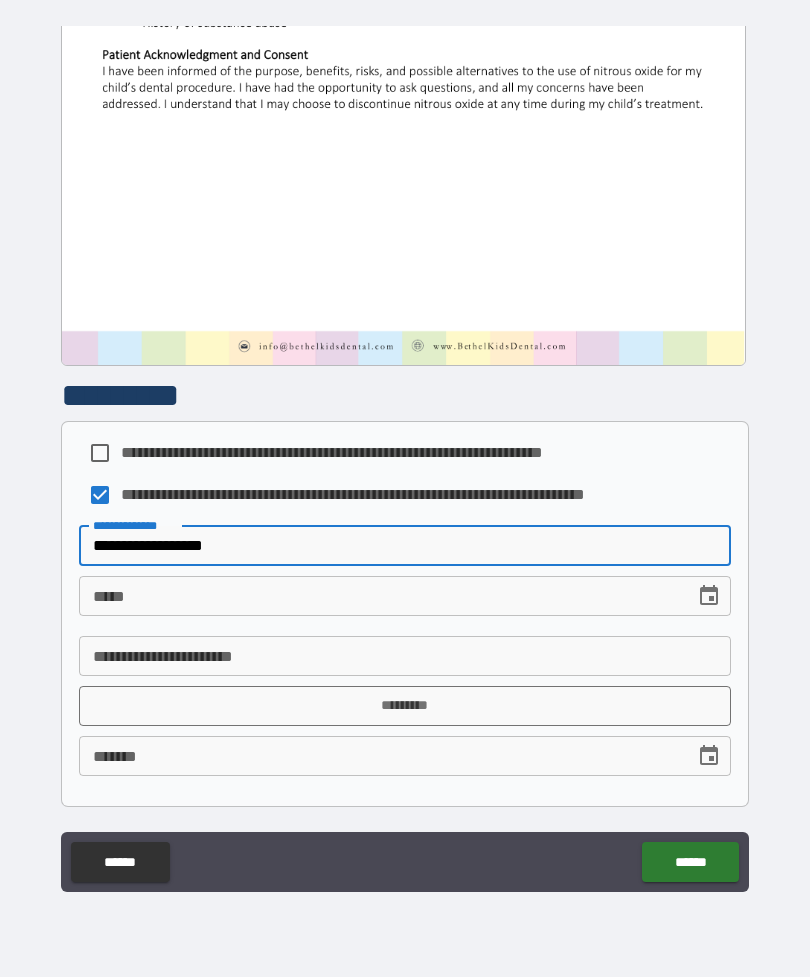 type on "**********" 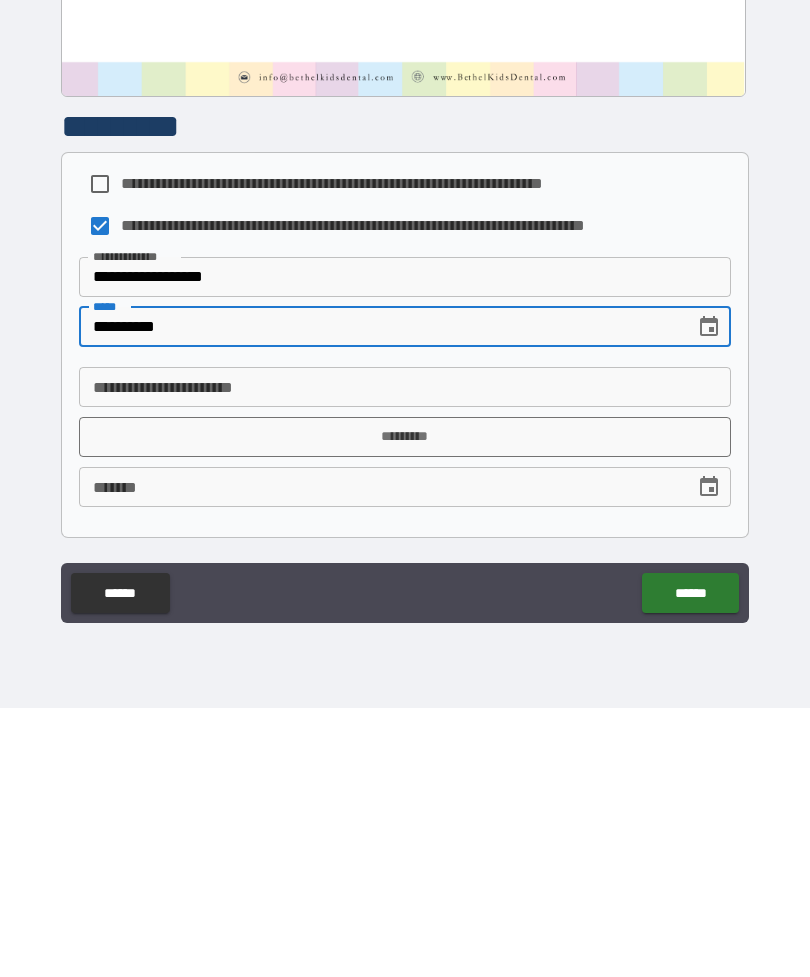 type on "**********" 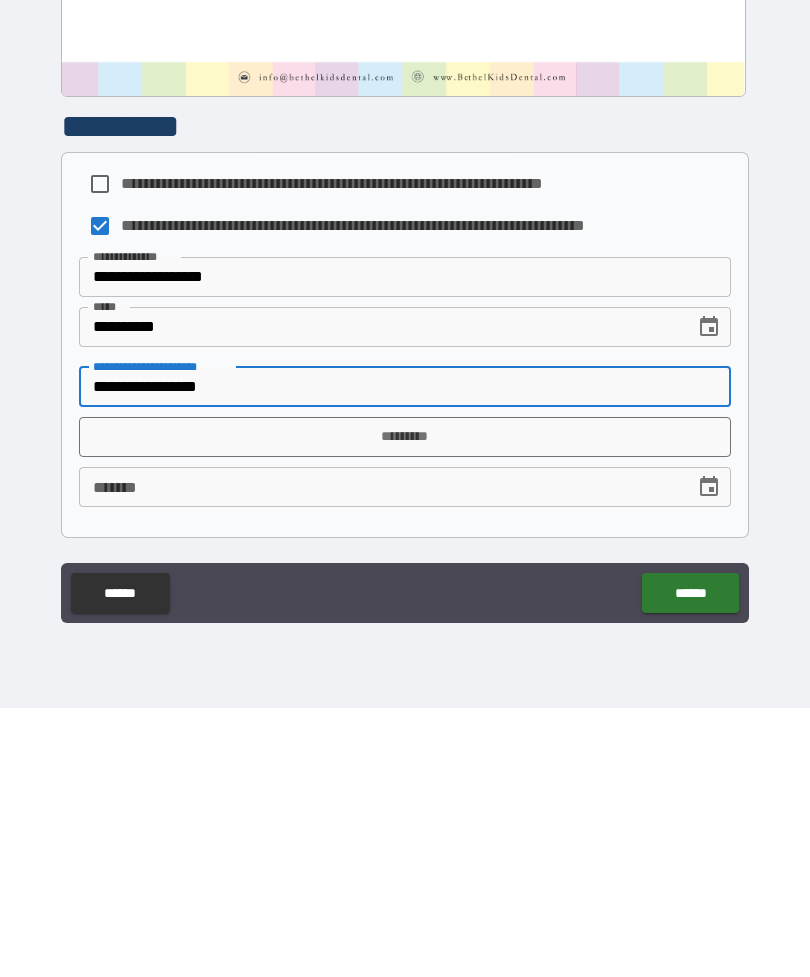 type on "**********" 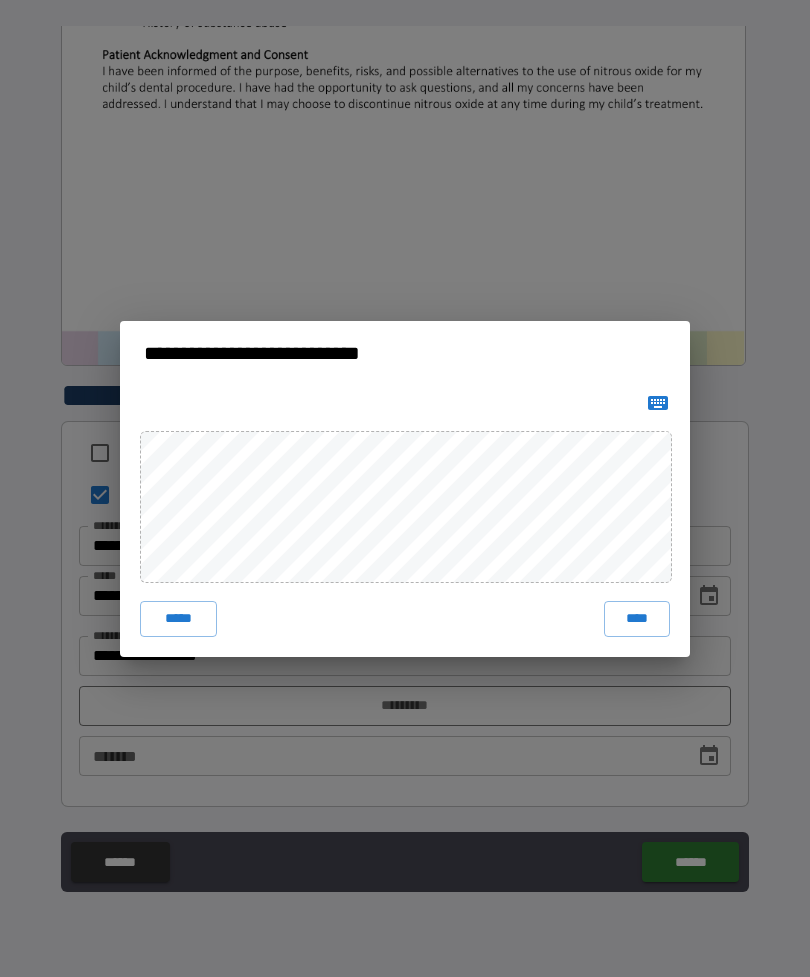click on "****" at bounding box center [637, 619] 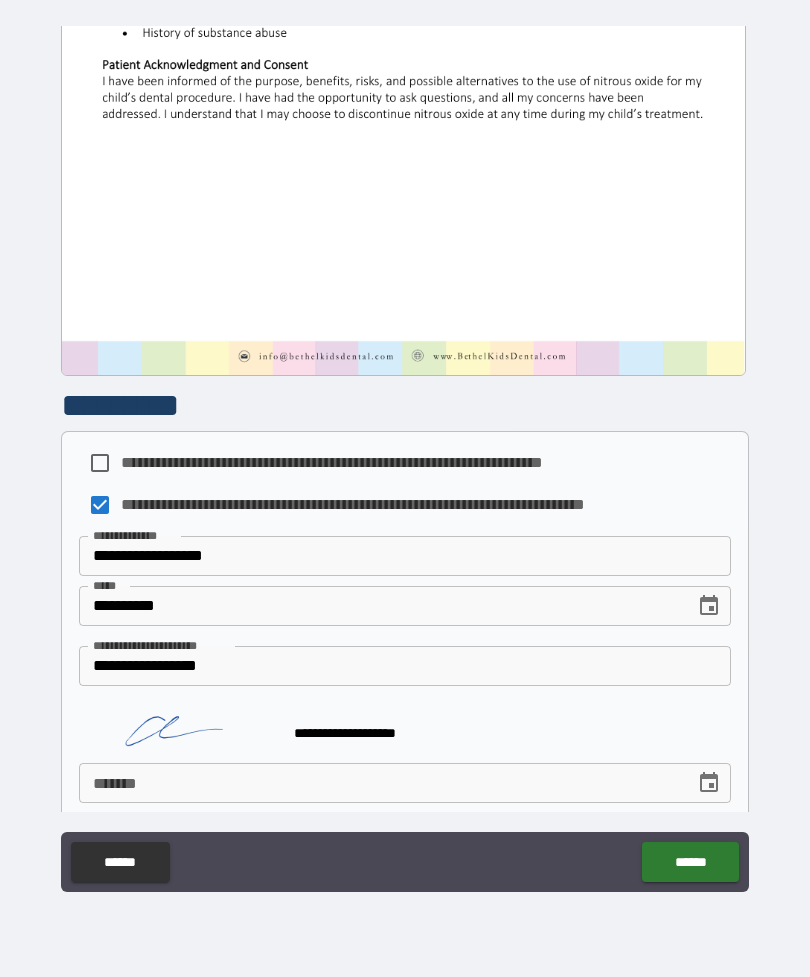 click on "******" at bounding box center (690, 862) 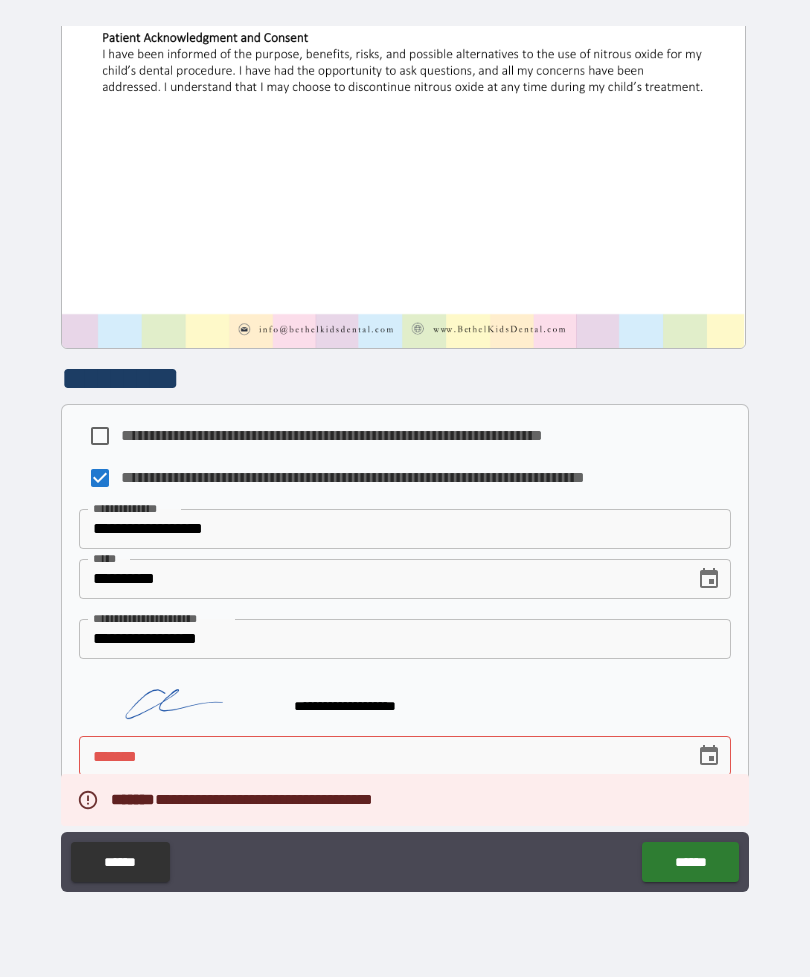 scroll, scrollTop: 594, scrollLeft: 0, axis: vertical 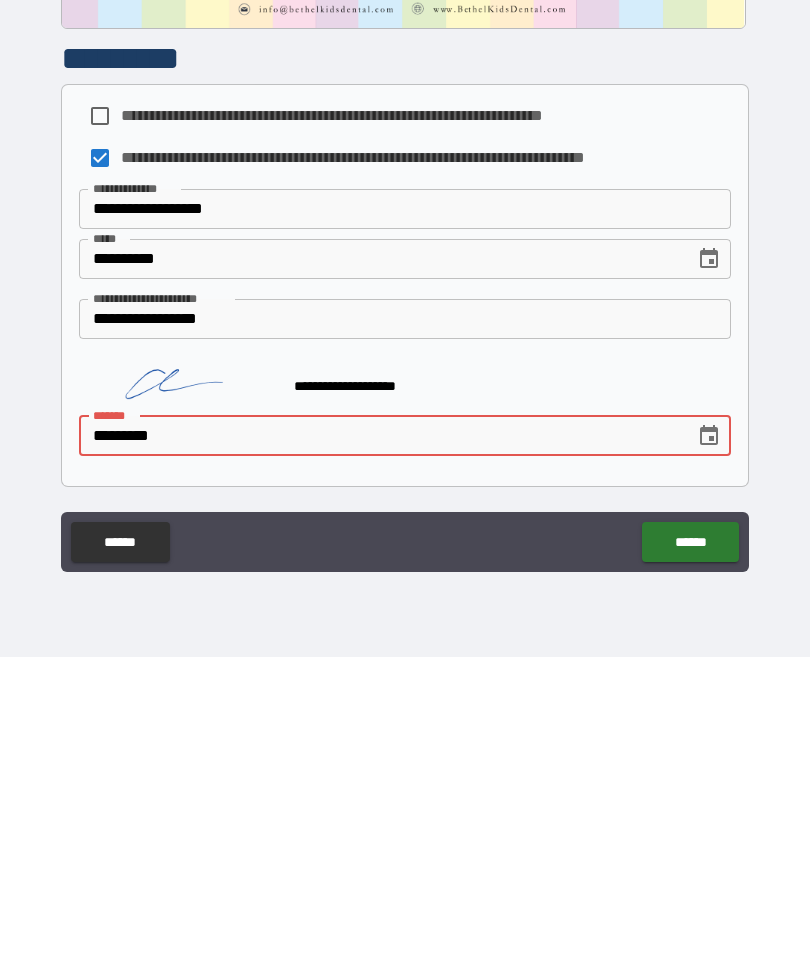 type on "**********" 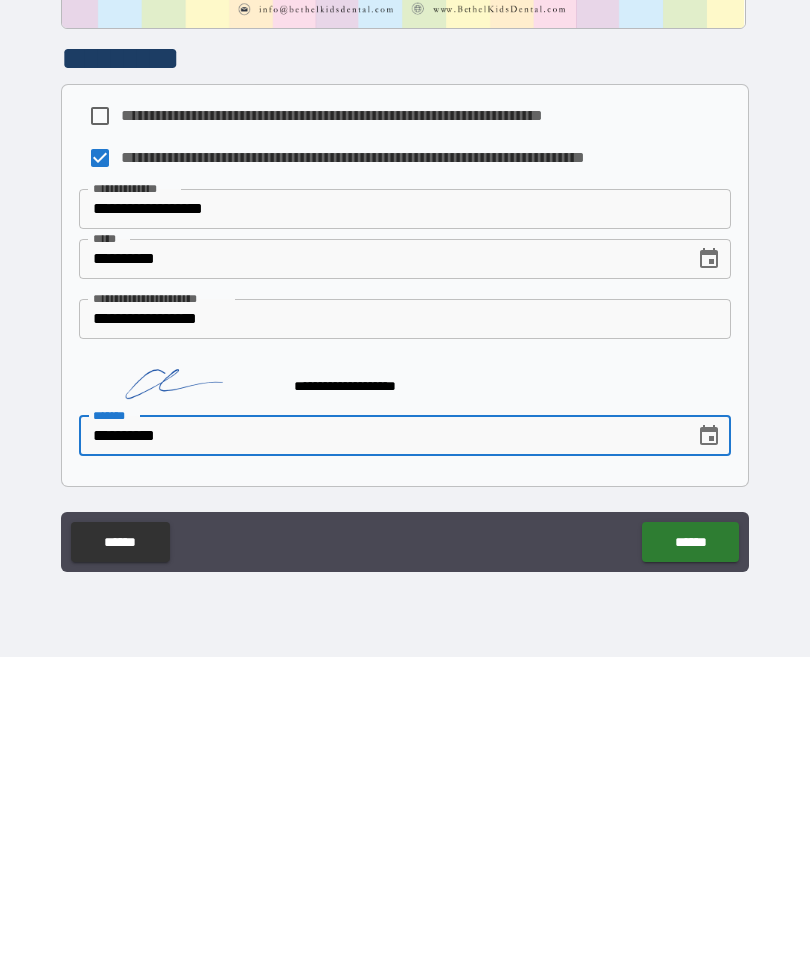 click on "******" at bounding box center (690, 862) 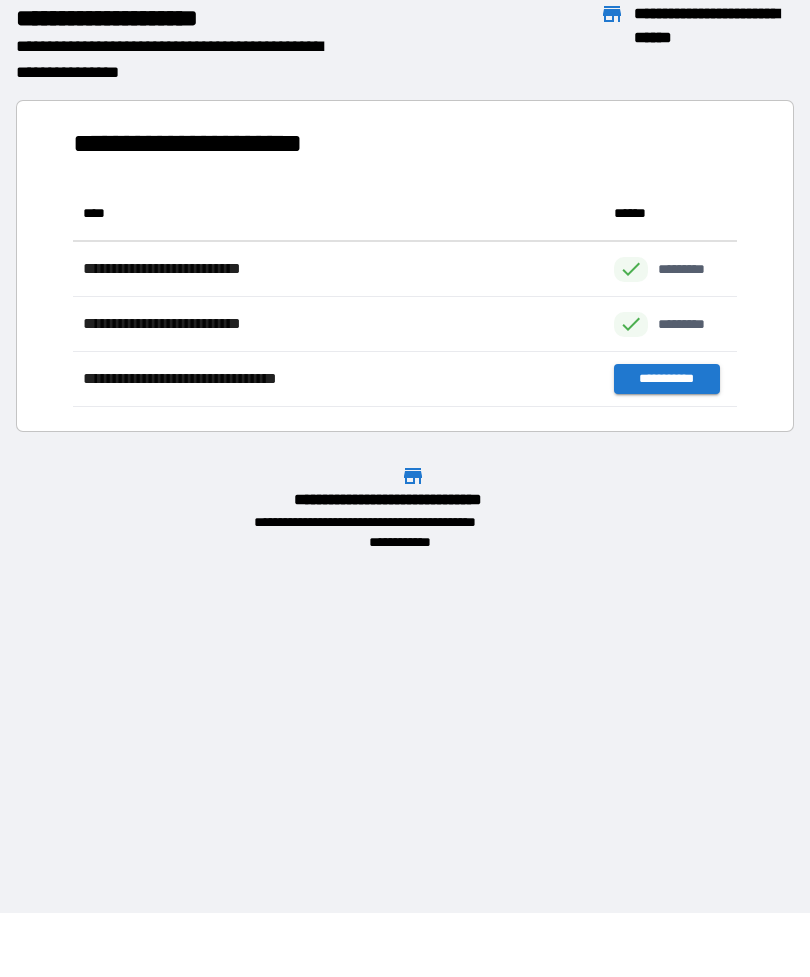 scroll, scrollTop: 1, scrollLeft: 1, axis: both 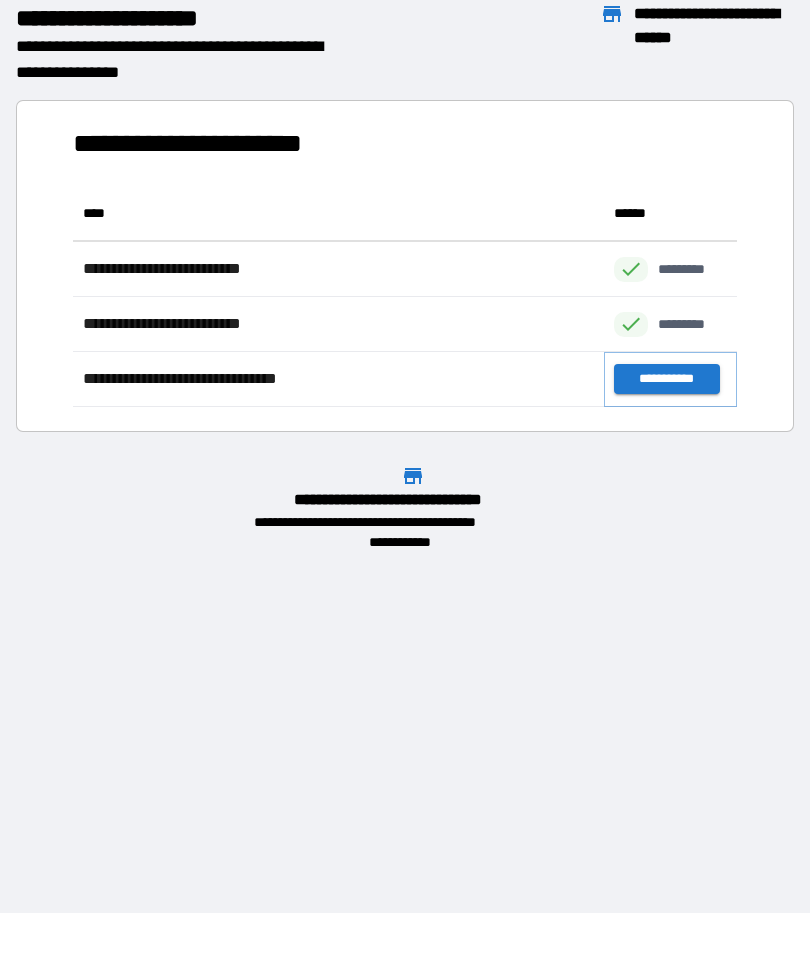 click on "**********" at bounding box center [666, 379] 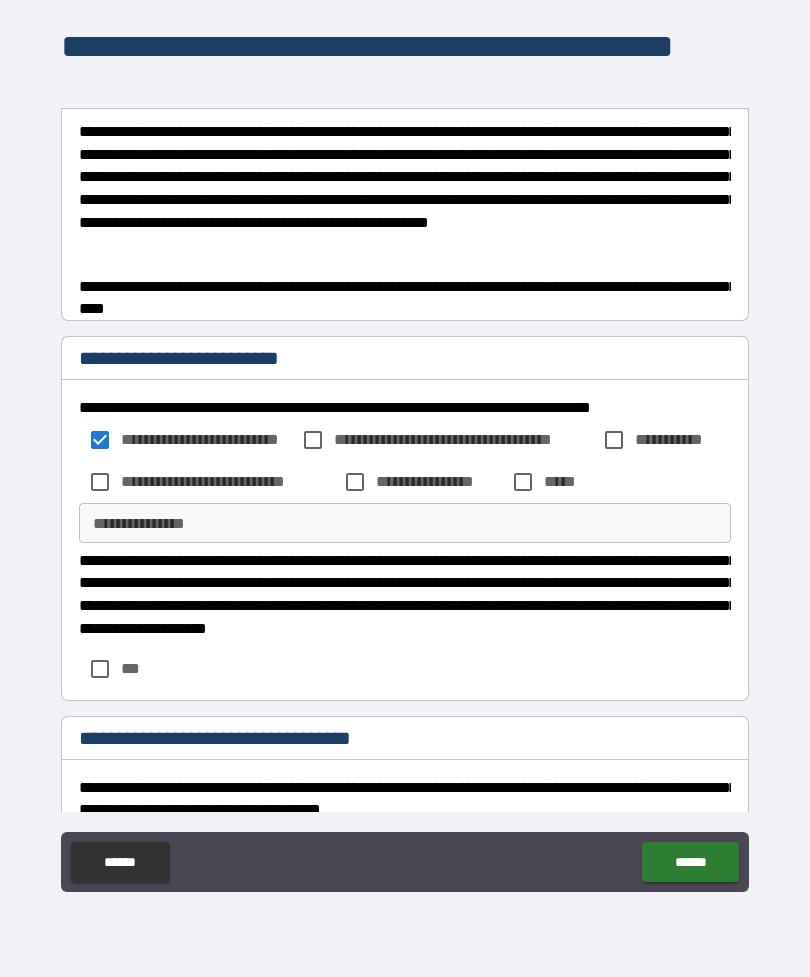 click on "**********" at bounding box center [439, 481] 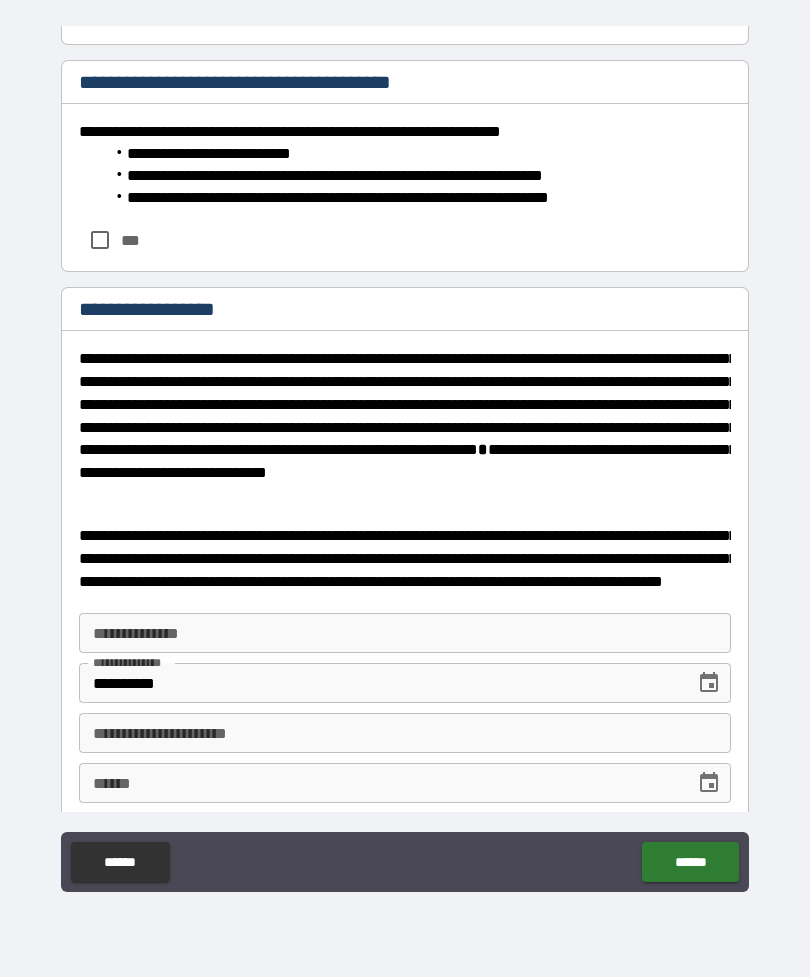 scroll, scrollTop: 3162, scrollLeft: 0, axis: vertical 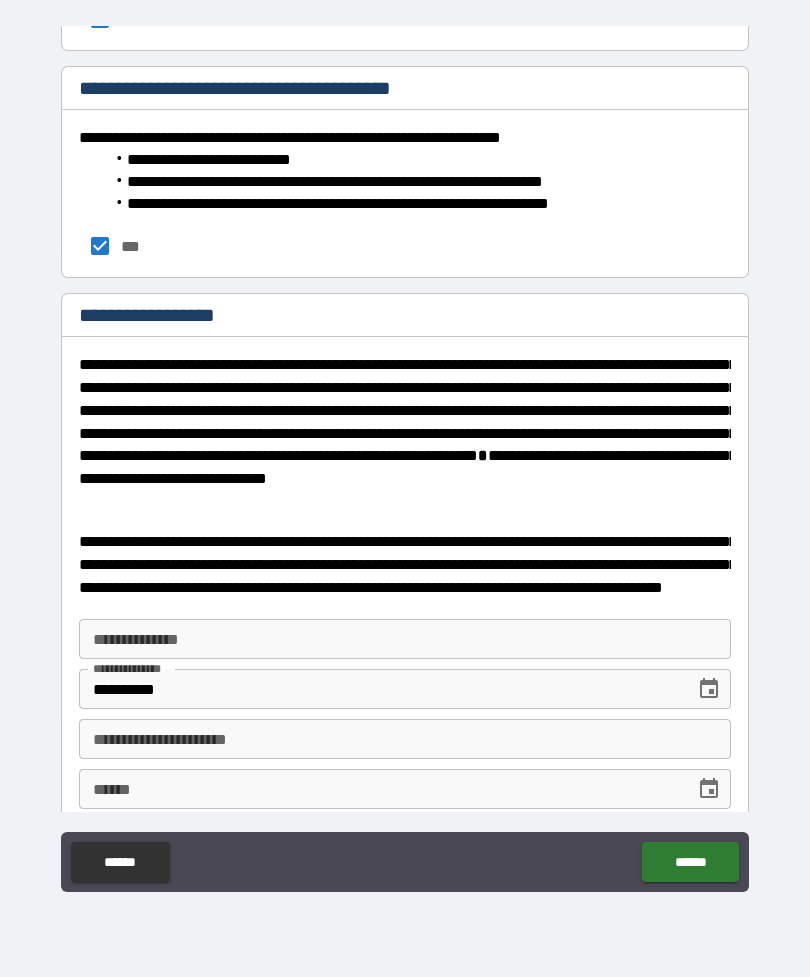 click on "**********" at bounding box center [405, 575] 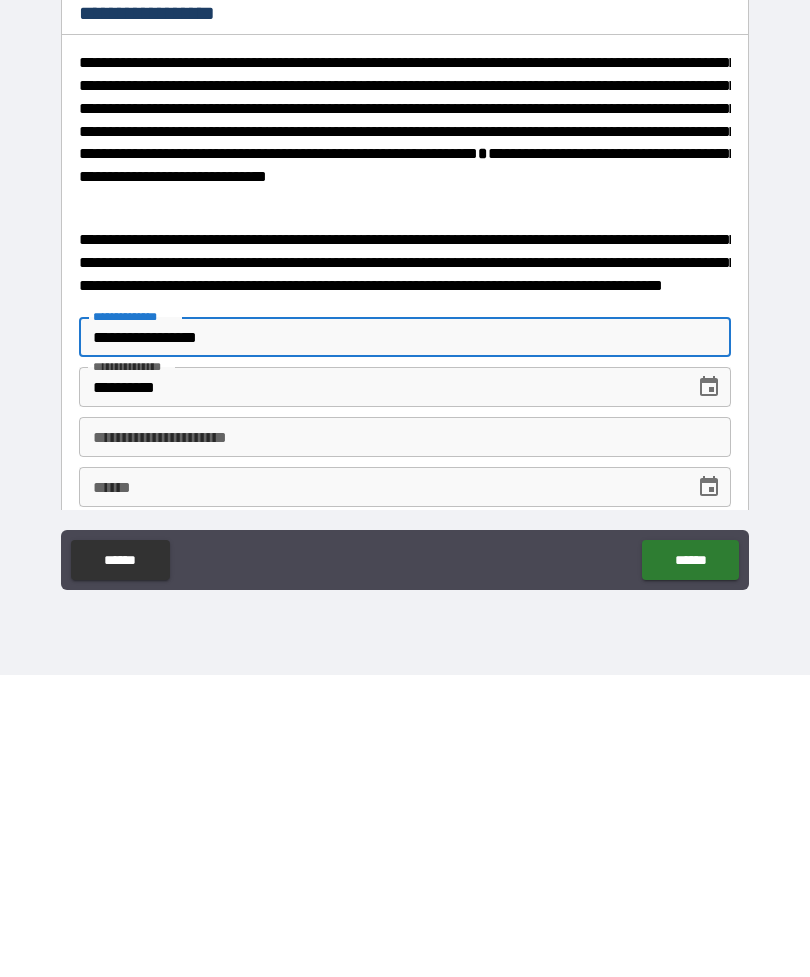 type on "**********" 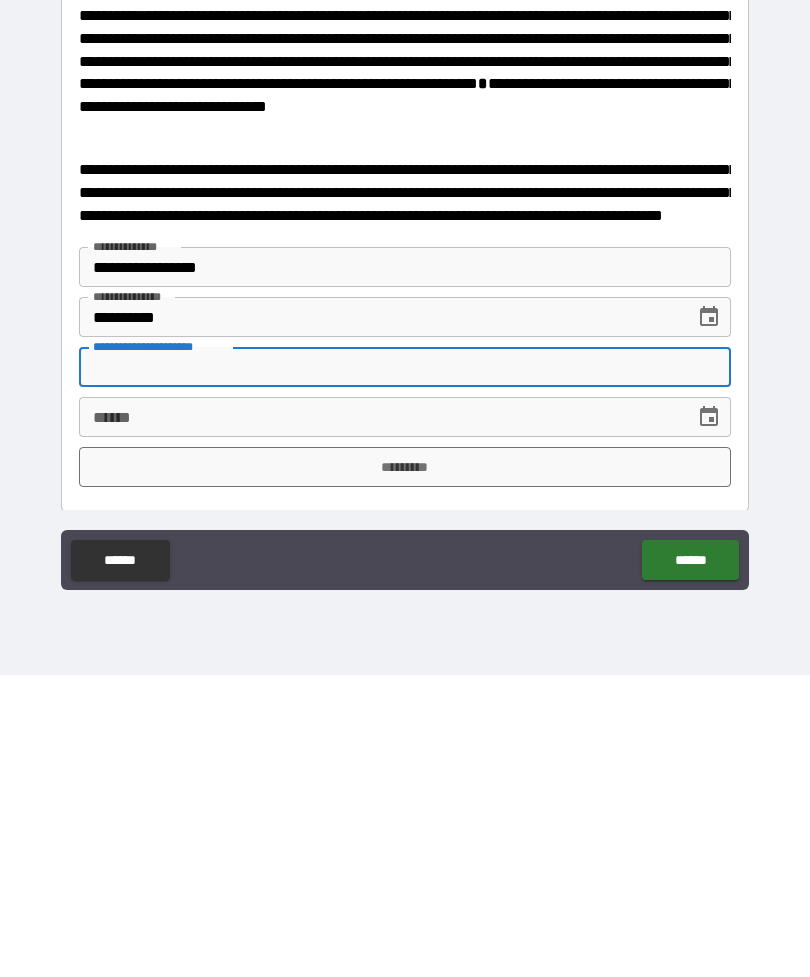 scroll, scrollTop: 3230, scrollLeft: 0, axis: vertical 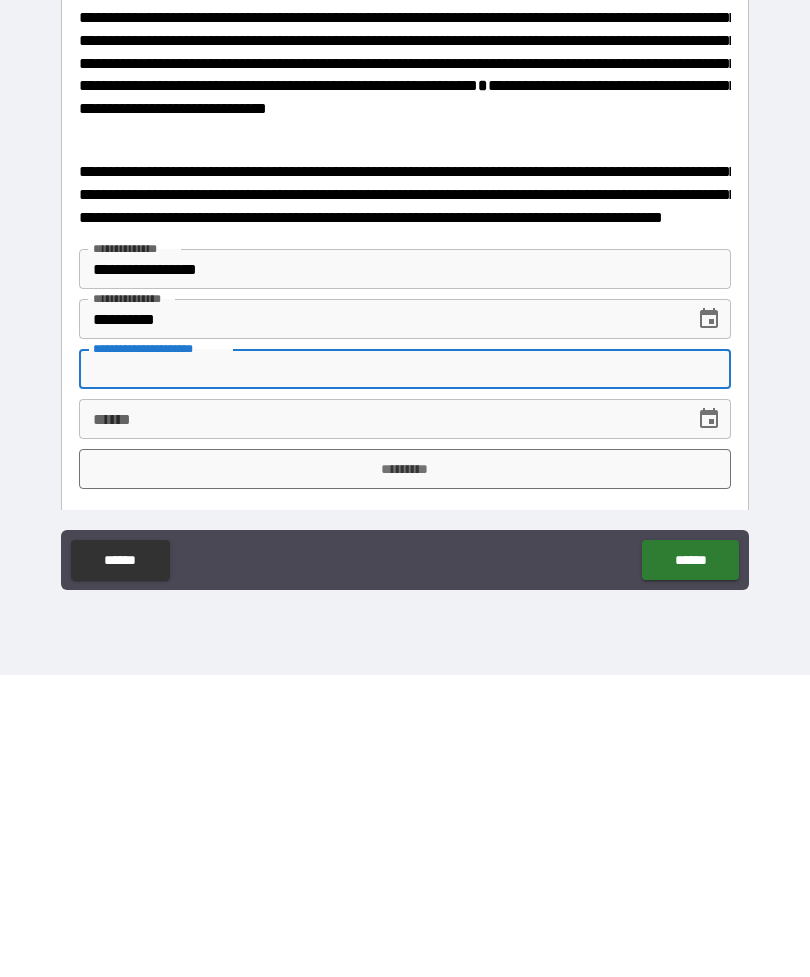 click on "*********" at bounding box center [405, 771] 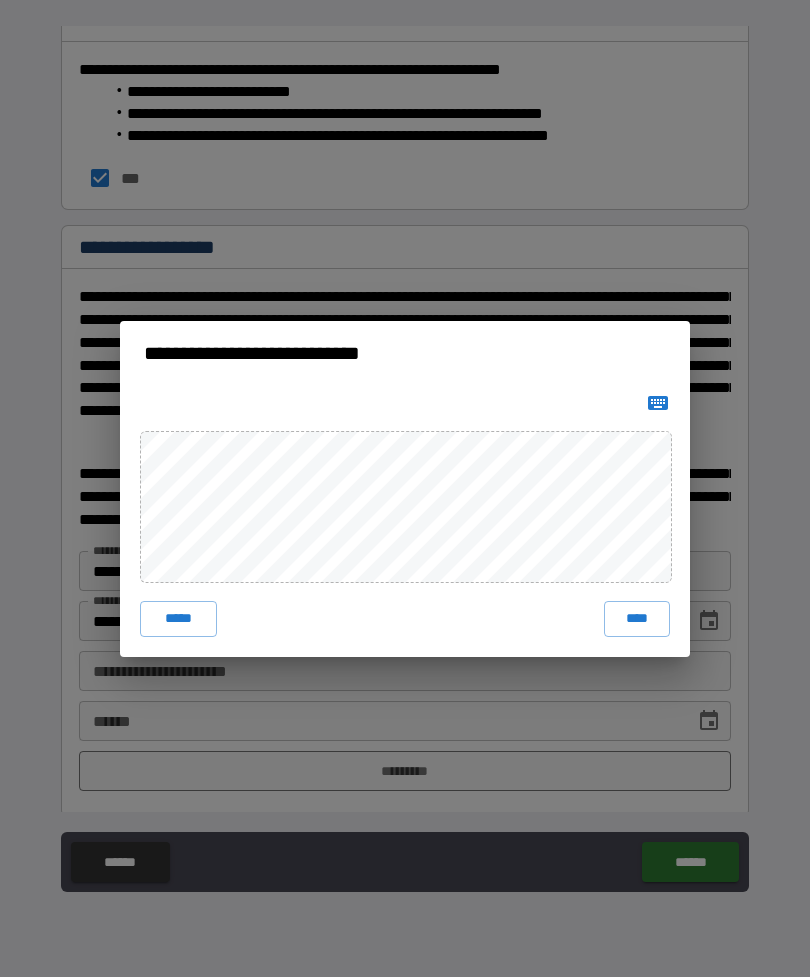 click on "****" at bounding box center [637, 619] 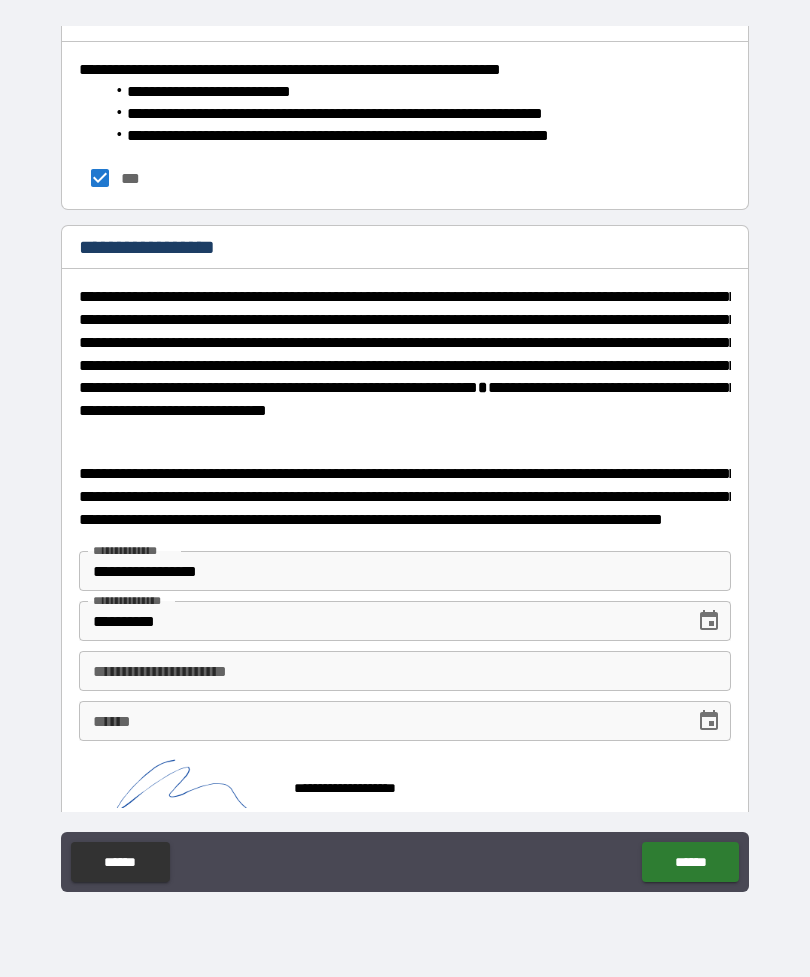 scroll, scrollTop: 3220, scrollLeft: 0, axis: vertical 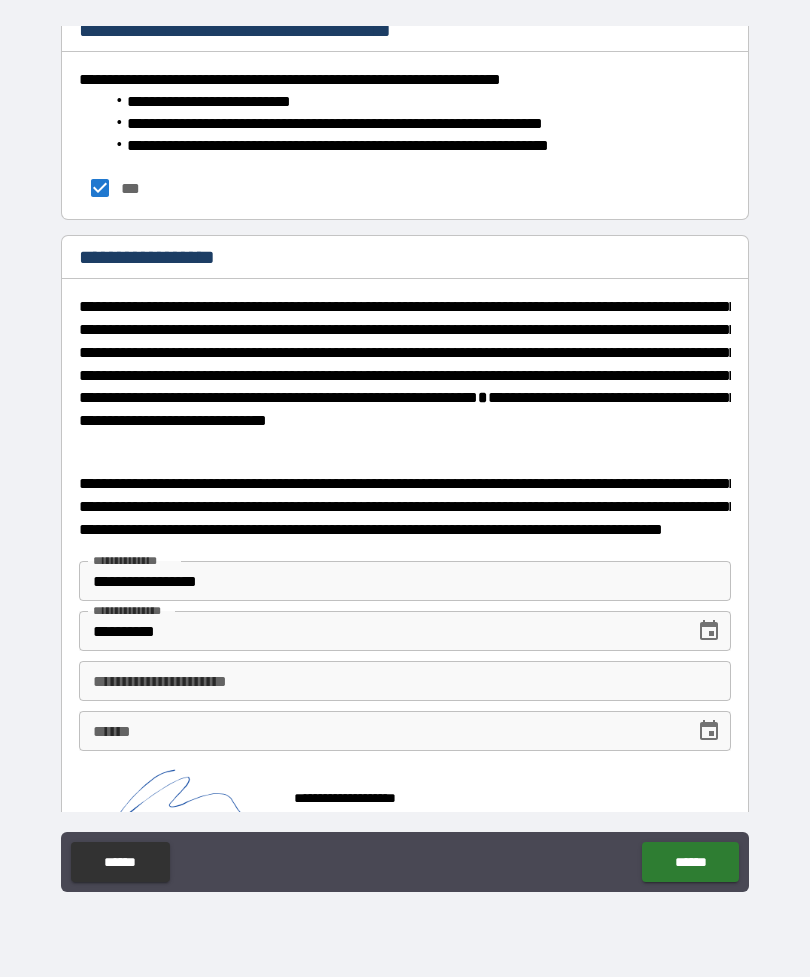 click on "******" at bounding box center [690, 862] 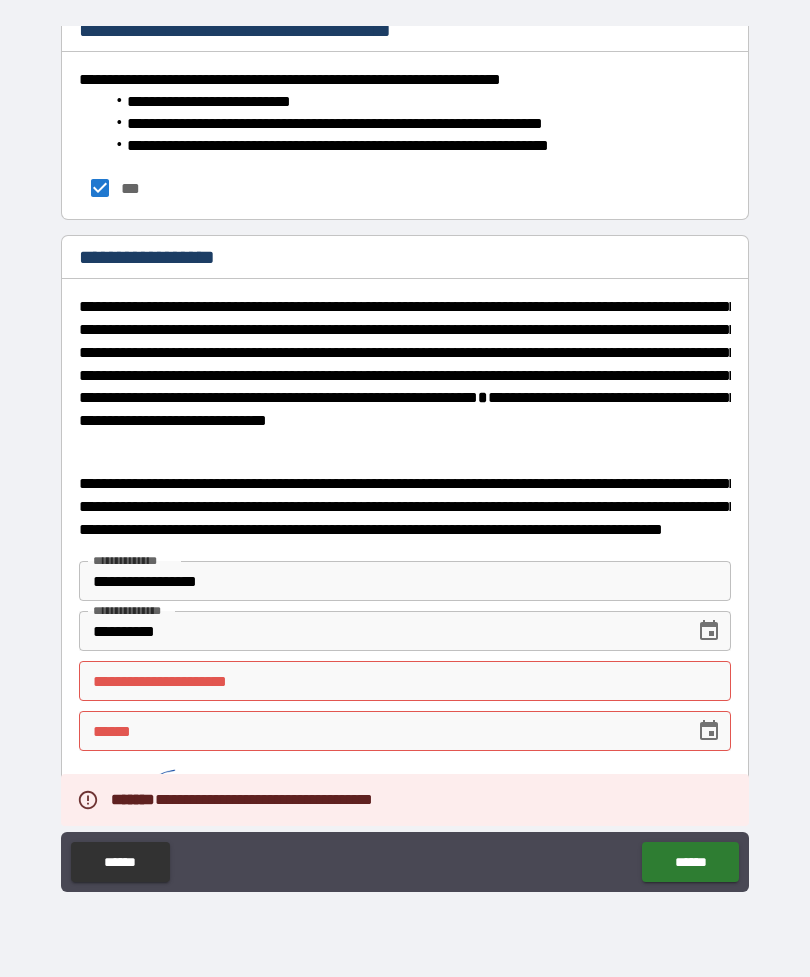 click on "[FIRST] [LAST]" at bounding box center (380, 731) 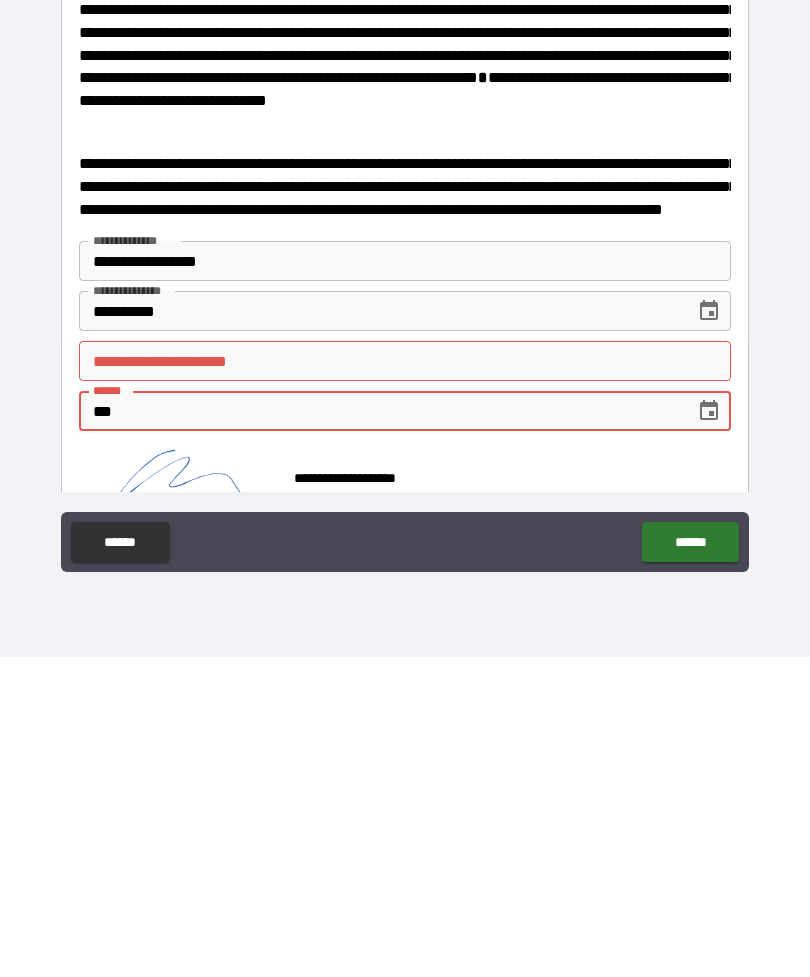 type on "*" 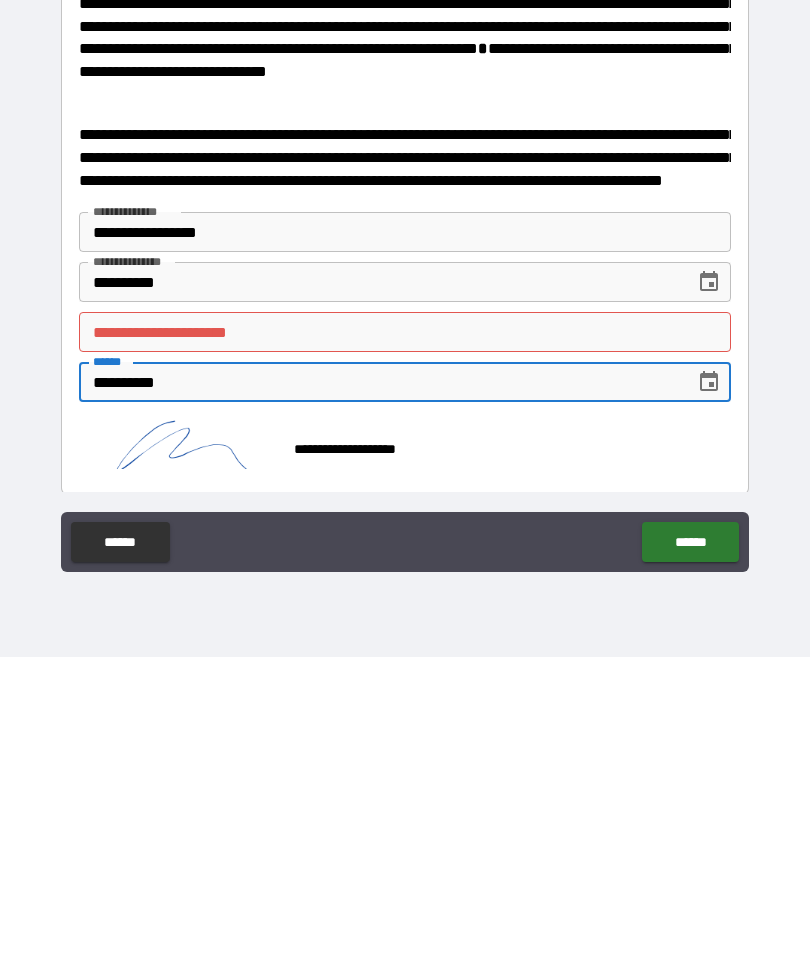 scroll, scrollTop: 3247, scrollLeft: 0, axis: vertical 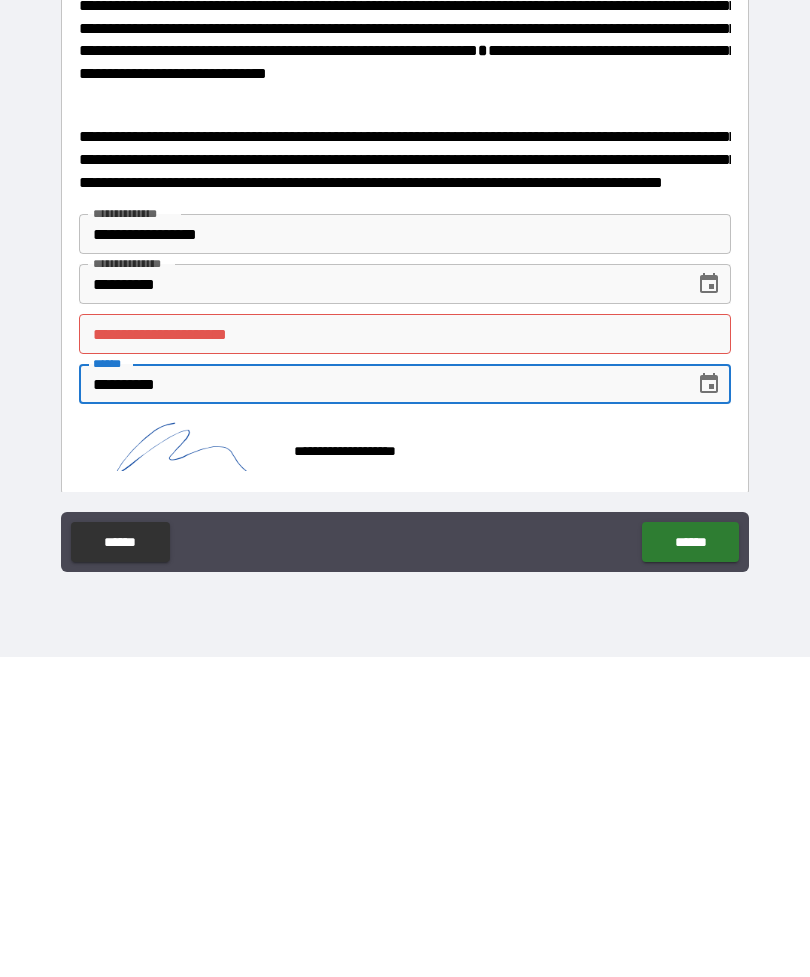 type on "**********" 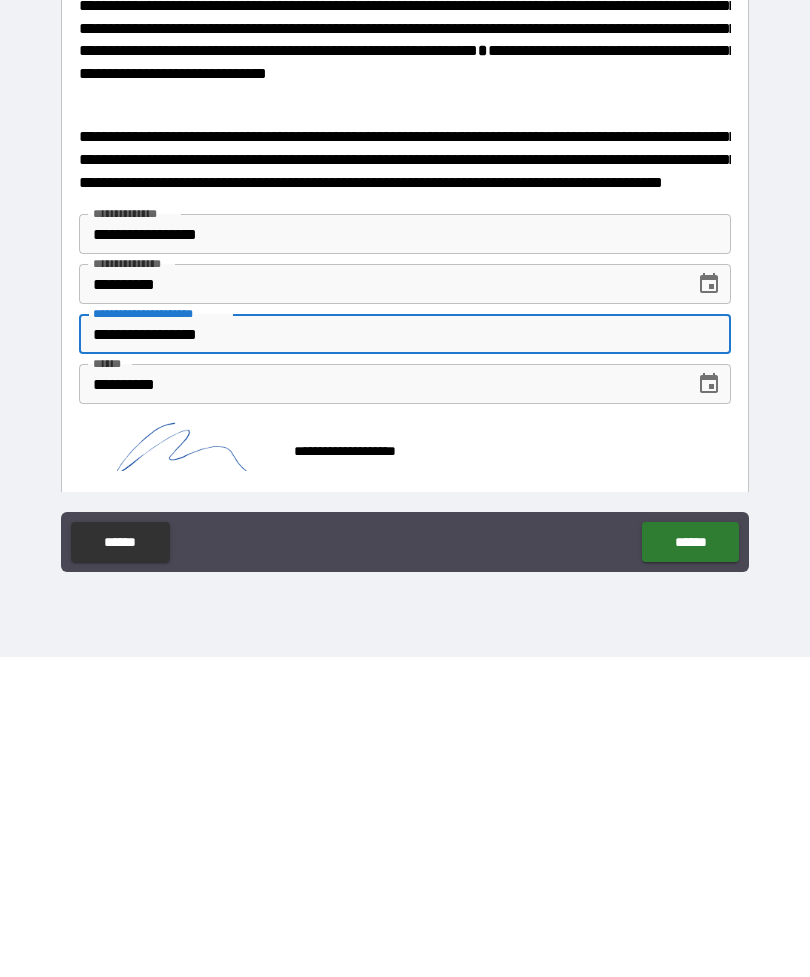type on "**********" 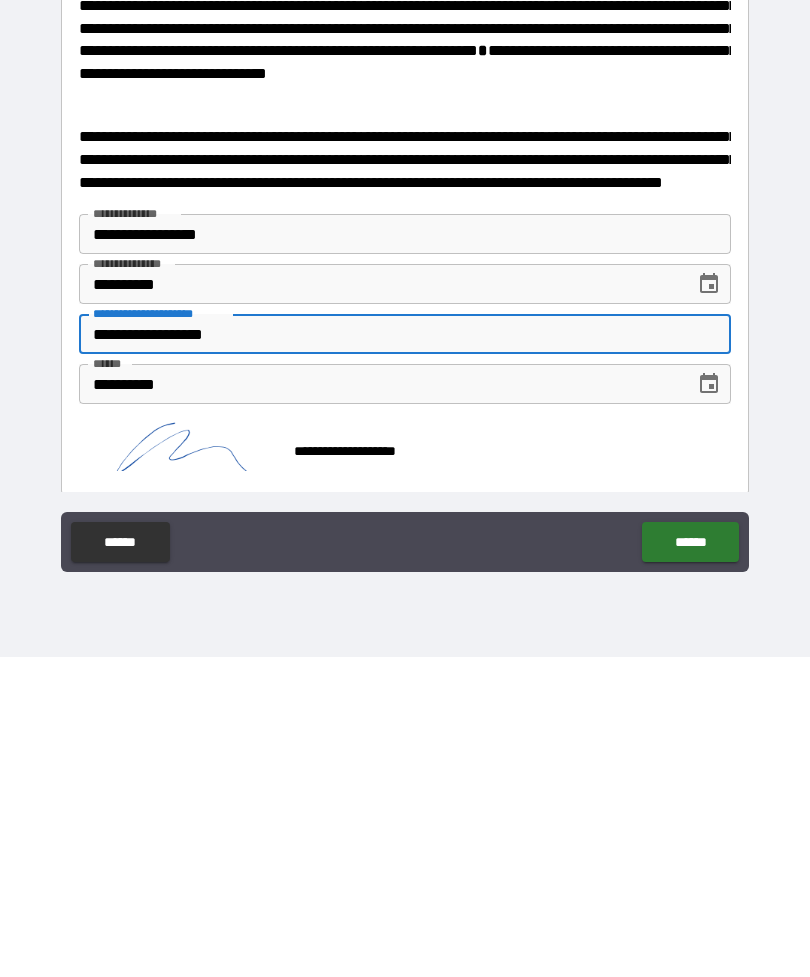 click on "******" at bounding box center [690, 862] 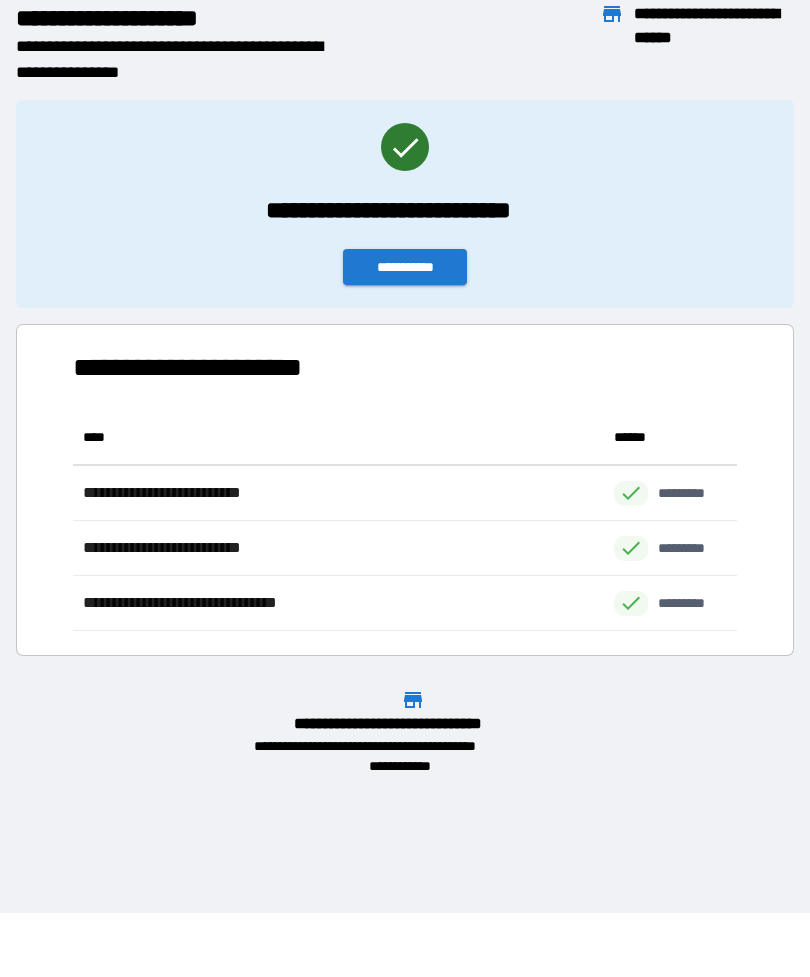 scroll, scrollTop: 1, scrollLeft: 1, axis: both 